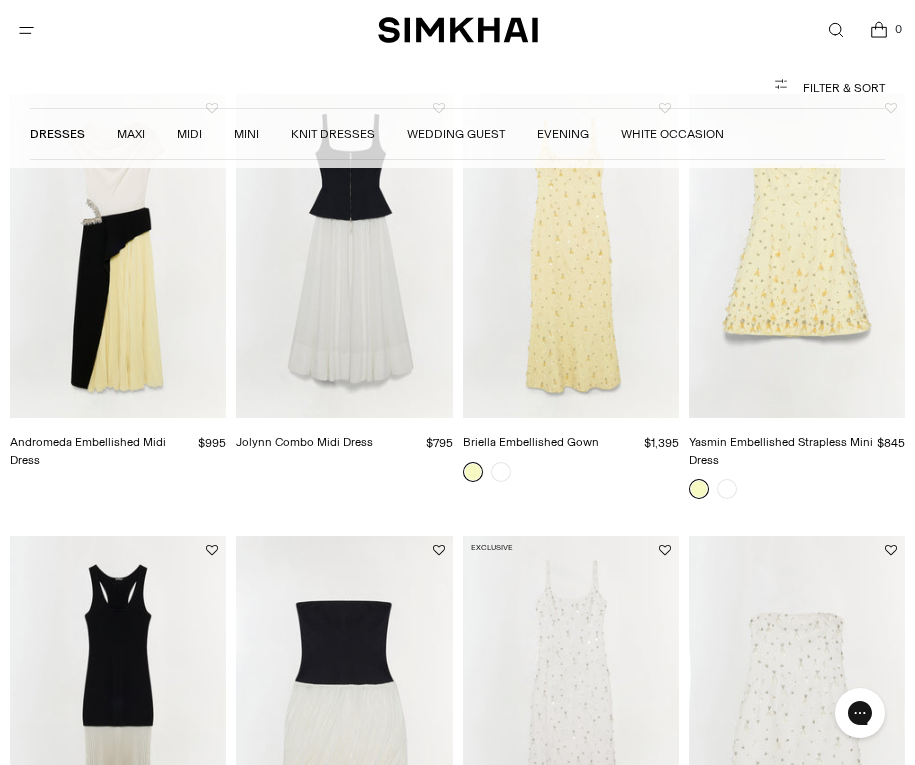 scroll, scrollTop: 146, scrollLeft: 0, axis: vertical 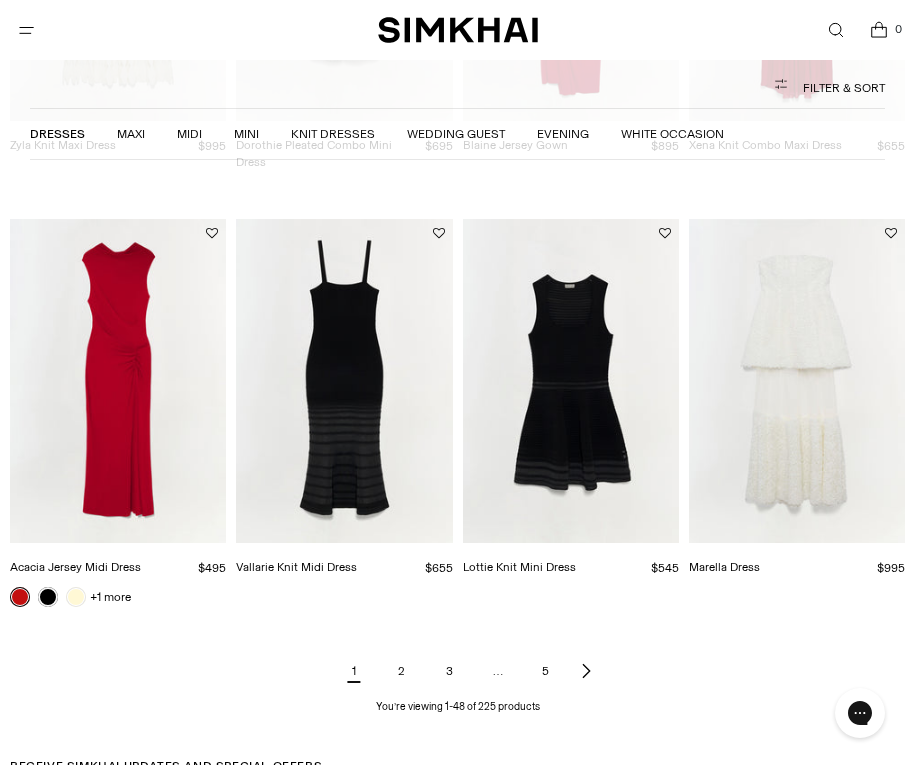 click on "2" at bounding box center [402, 671] 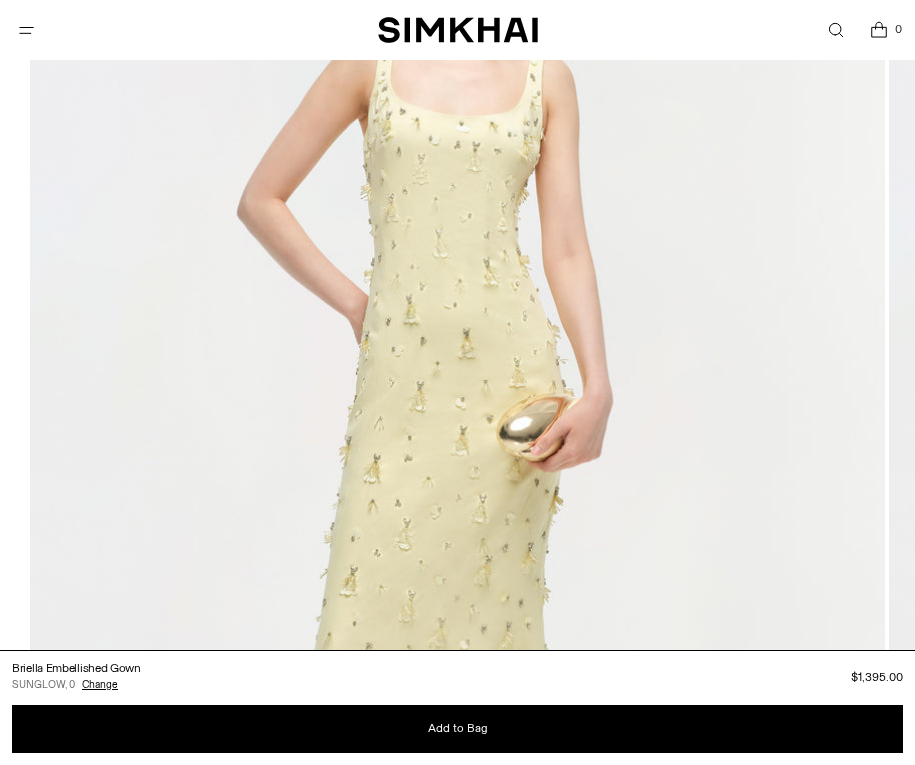 scroll, scrollTop: 0, scrollLeft: 0, axis: both 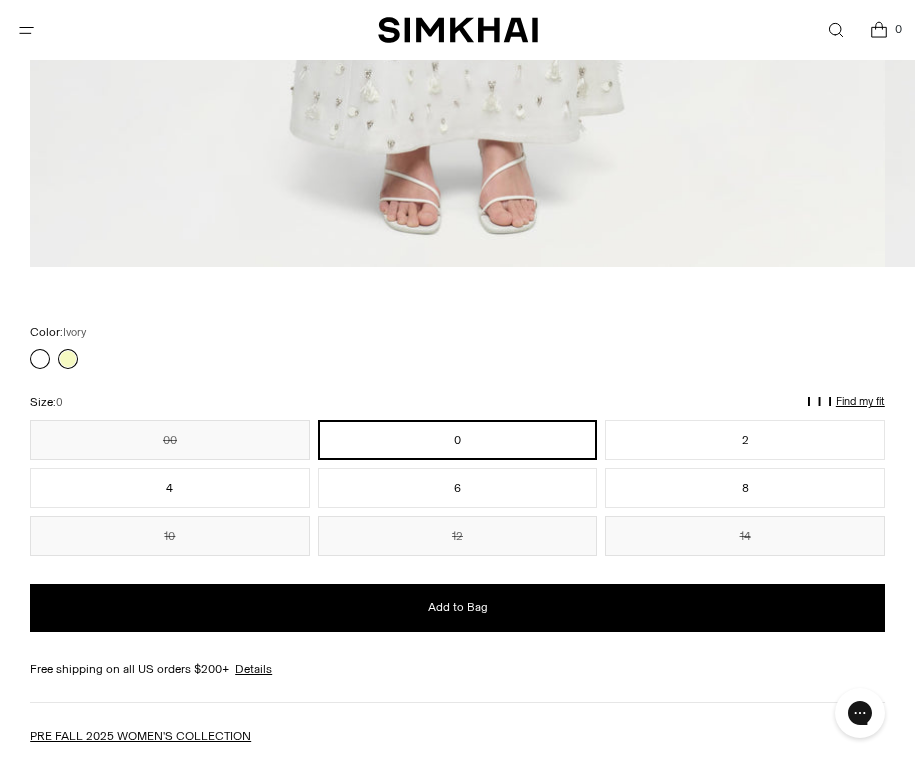 click at bounding box center (40, 359) 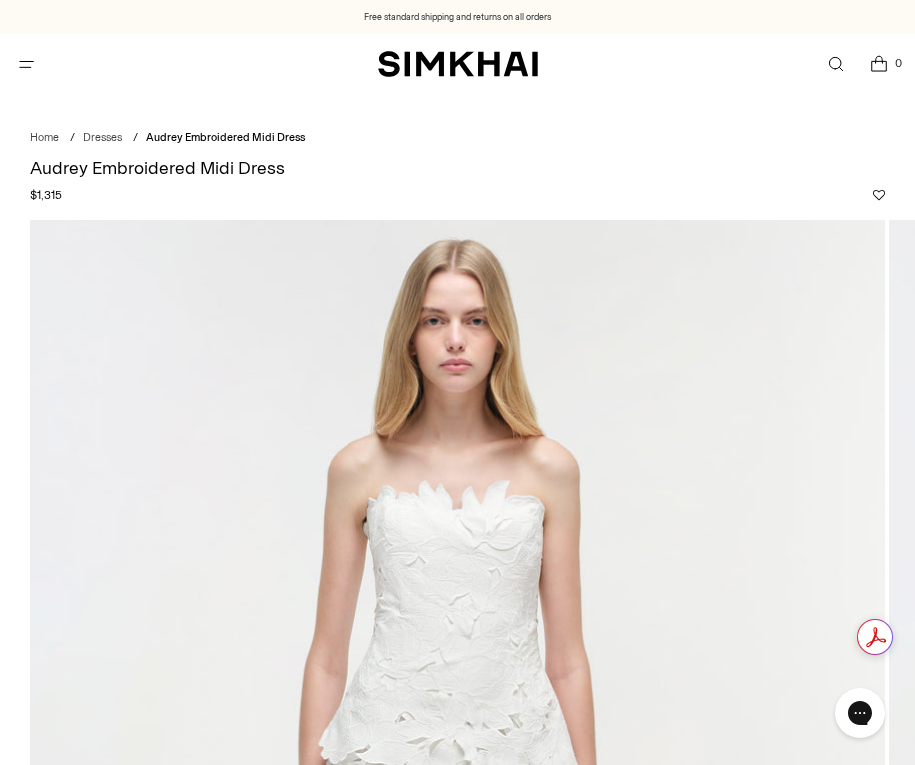 scroll, scrollTop: 0, scrollLeft: 0, axis: both 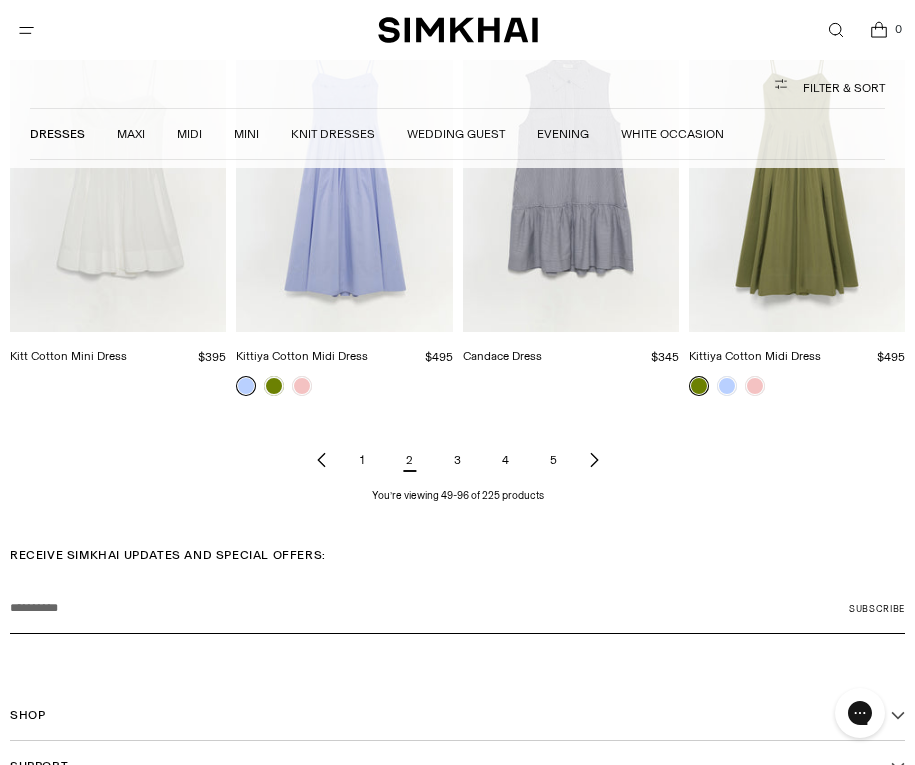 click on "3" at bounding box center [458, 460] 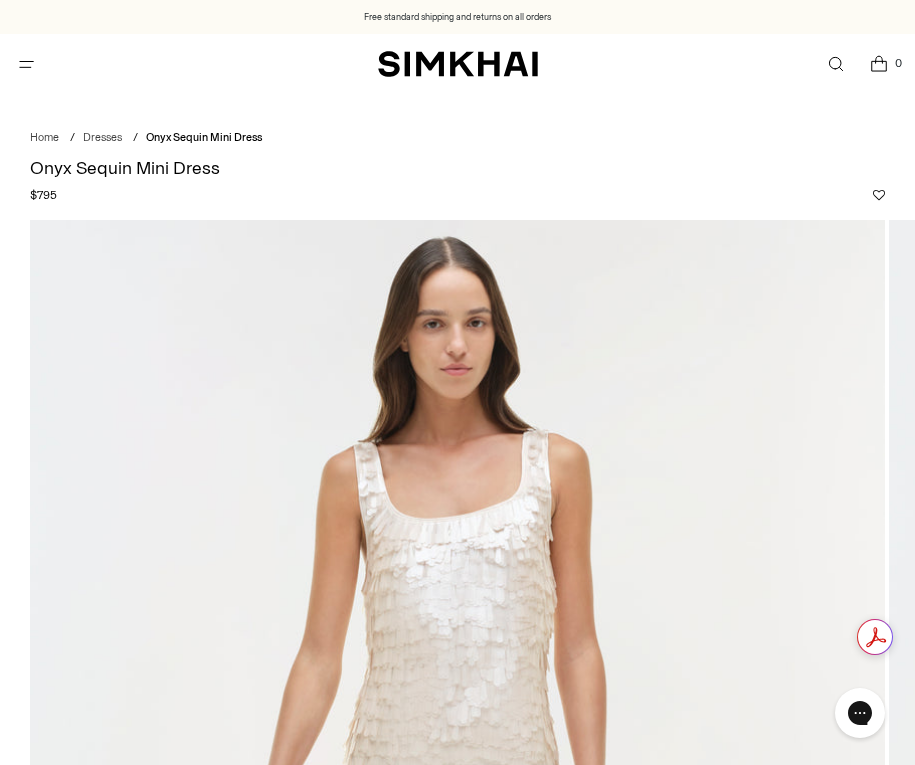 scroll, scrollTop: 0, scrollLeft: 0, axis: both 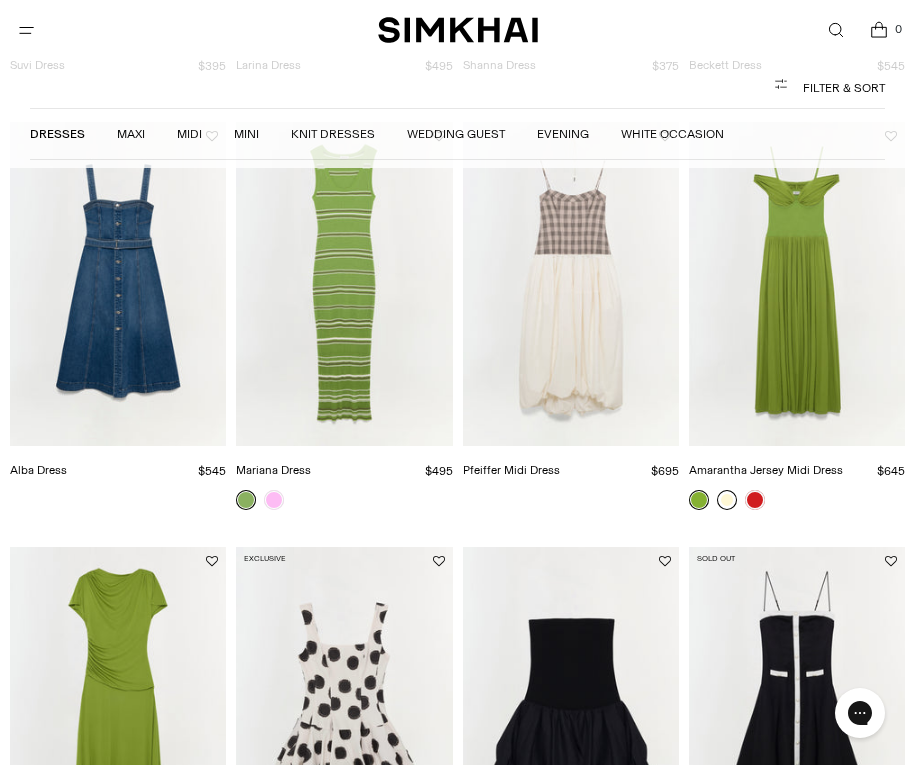 click at bounding box center [727, 500] 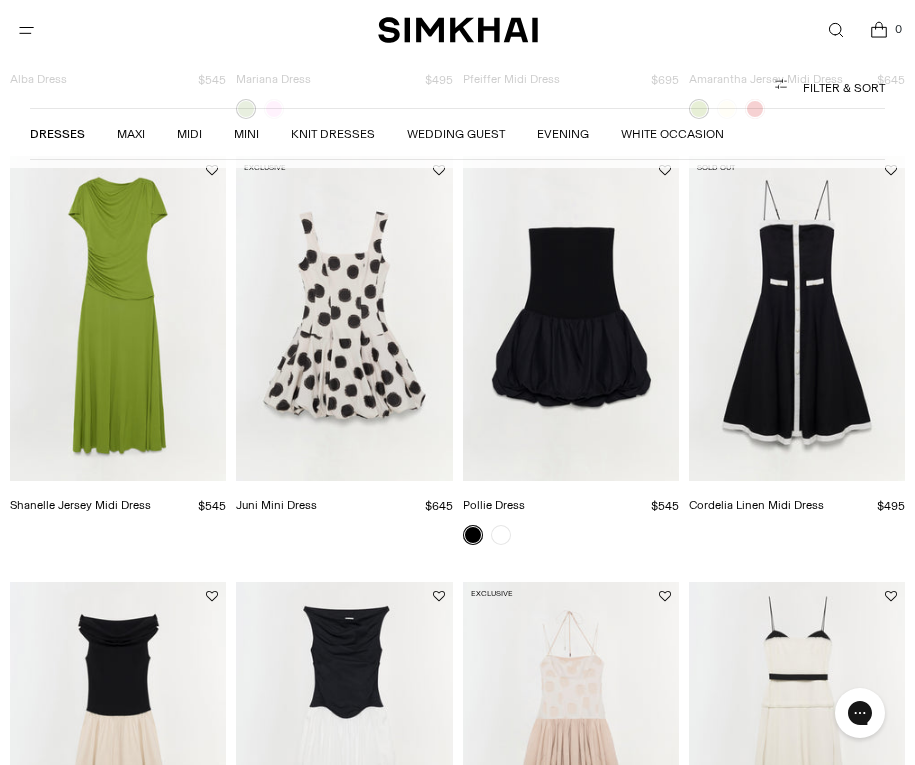 scroll, scrollTop: 1007, scrollLeft: 0, axis: vertical 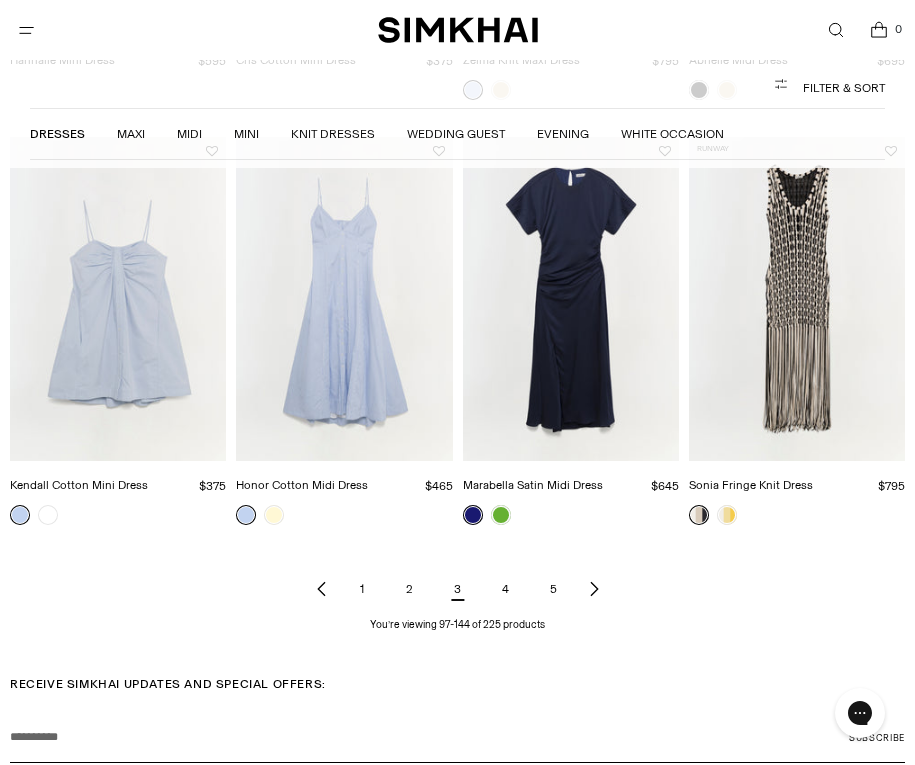 click on "4" at bounding box center (506, 589) 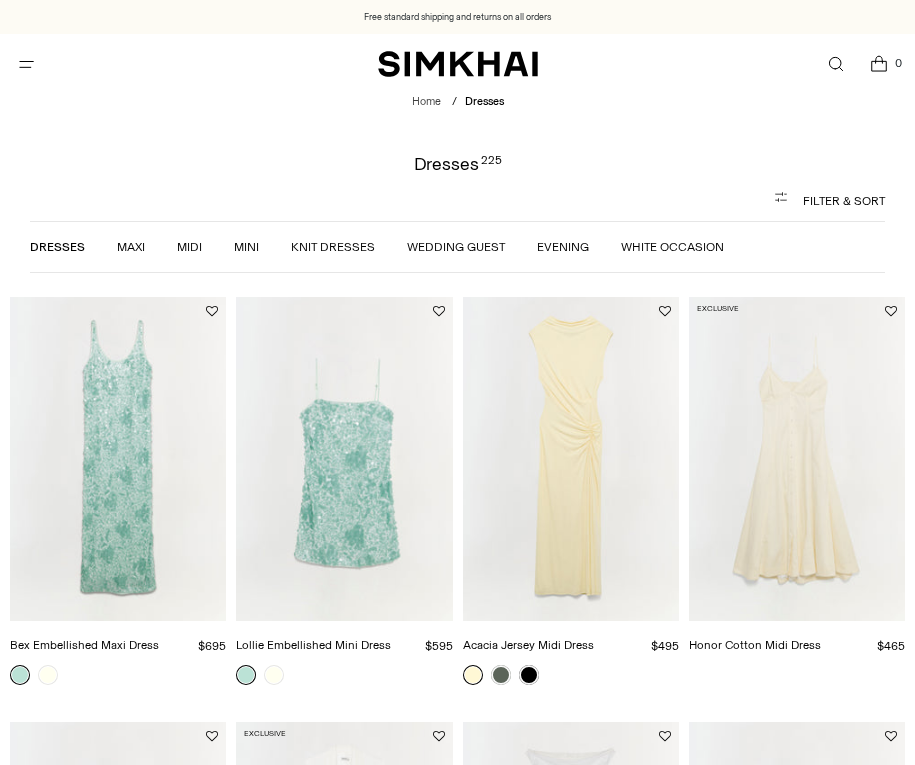 scroll, scrollTop: 0, scrollLeft: 0, axis: both 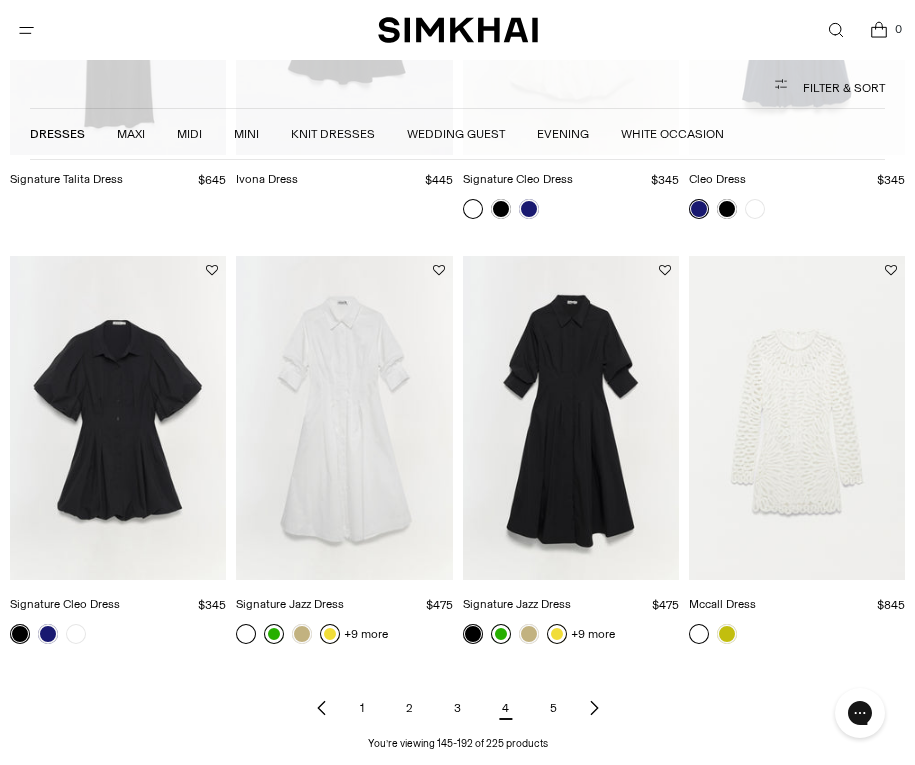 click on "5" at bounding box center [554, 708] 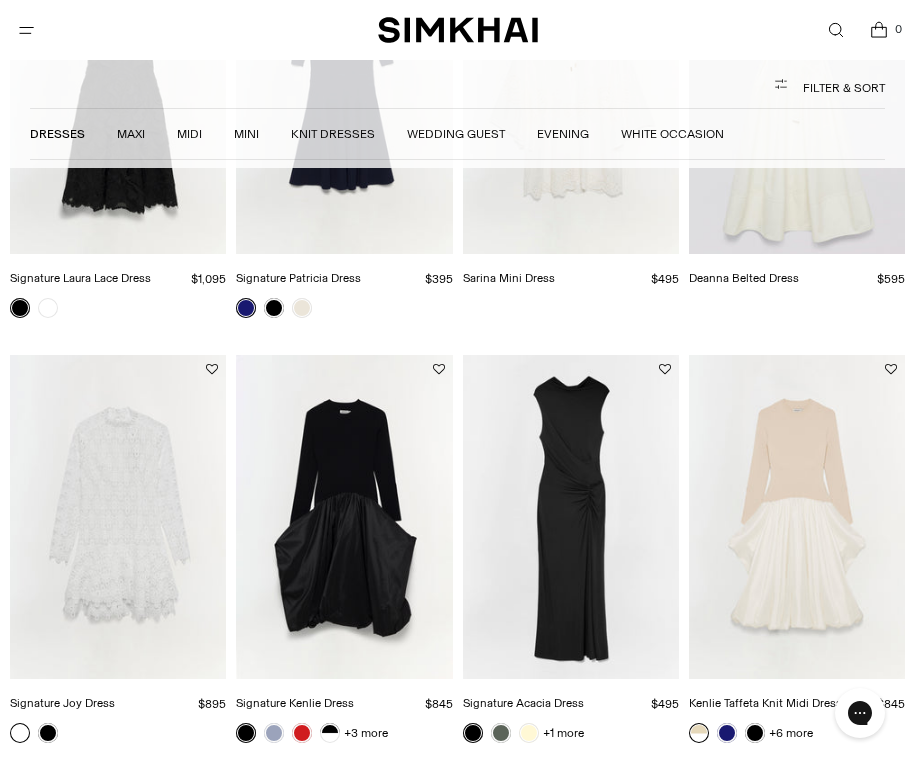scroll, scrollTop: 413, scrollLeft: 0, axis: vertical 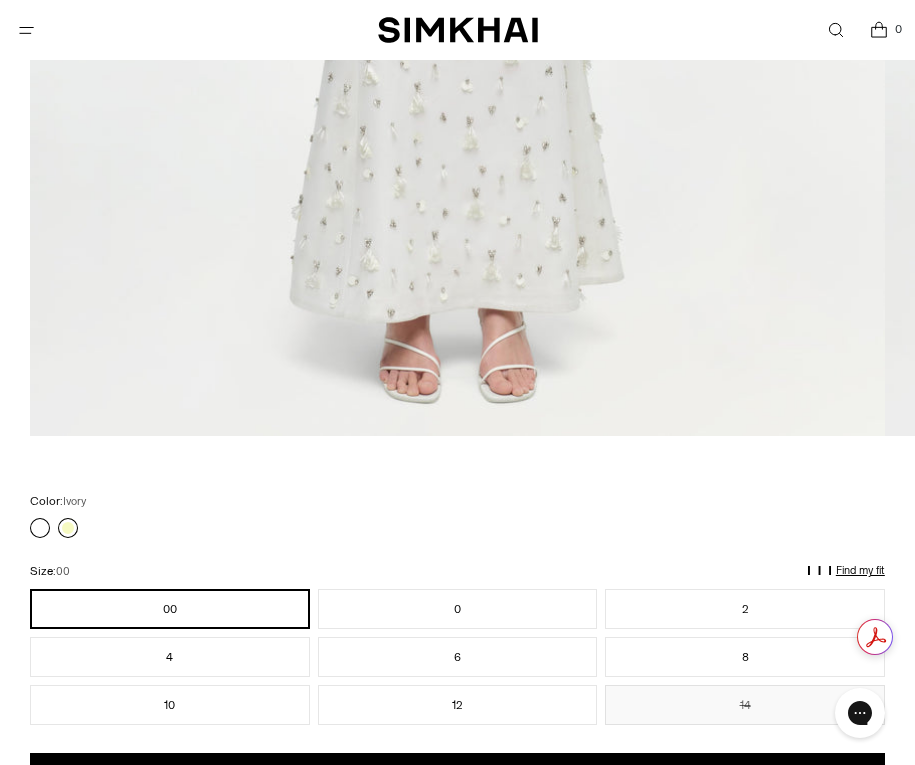 click at bounding box center [68, 528] 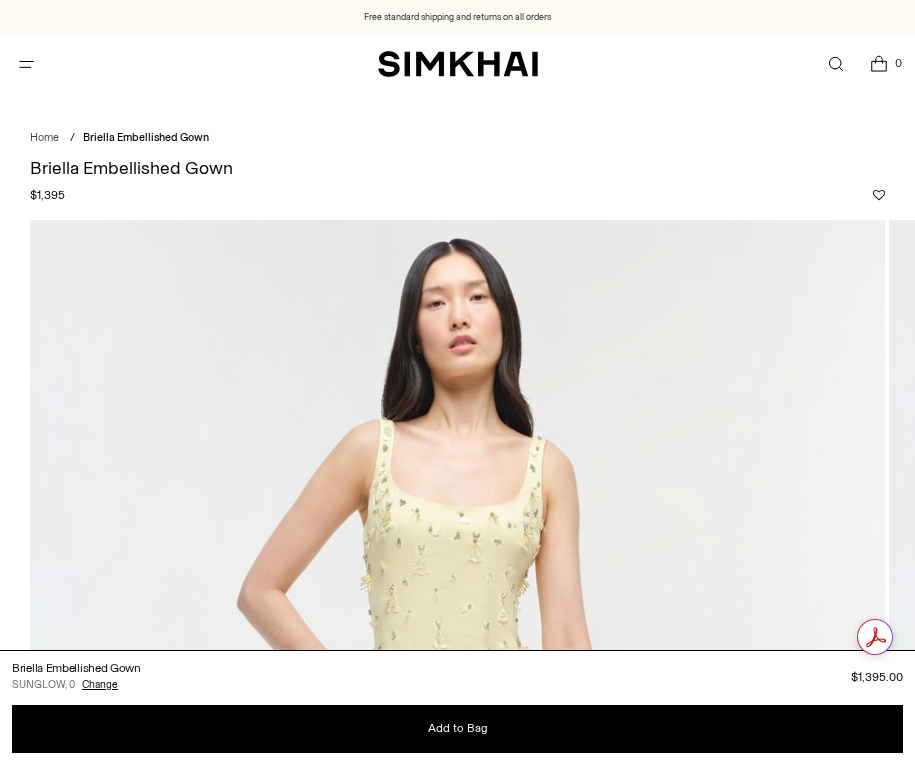 scroll, scrollTop: 0, scrollLeft: 0, axis: both 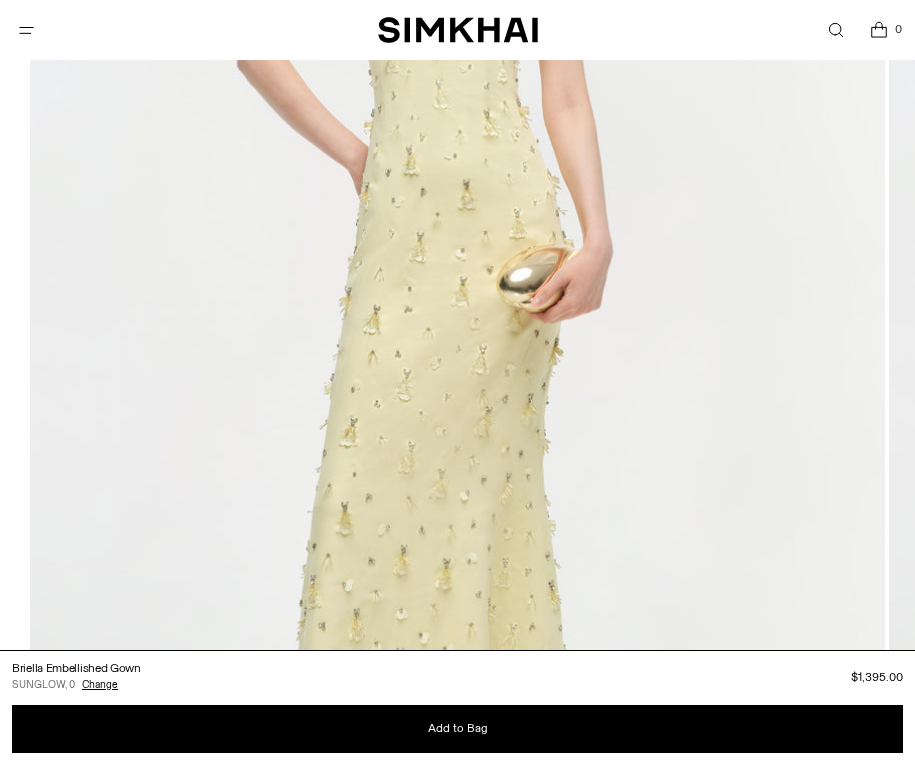 click at bounding box center [457, 321] 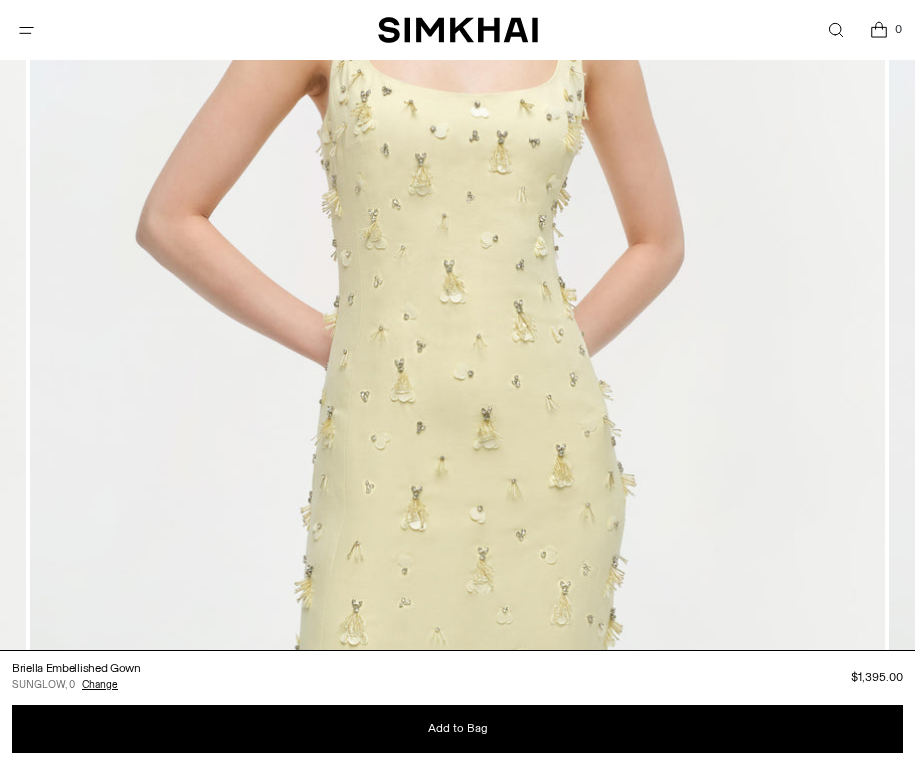 scroll, scrollTop: 0, scrollLeft: 0, axis: both 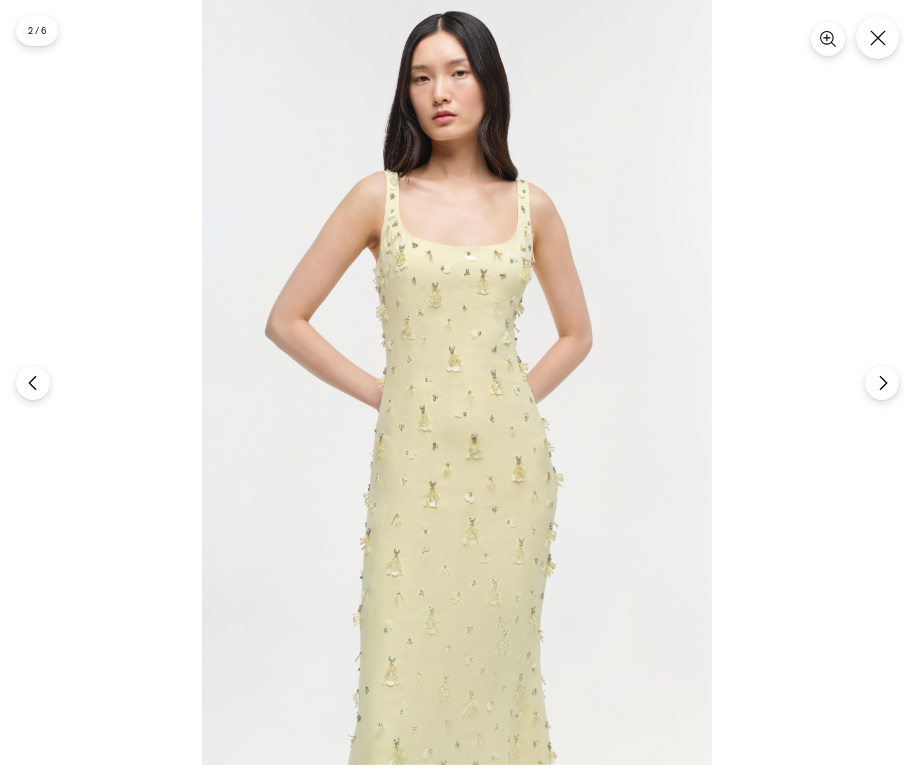 click at bounding box center [457, 382] 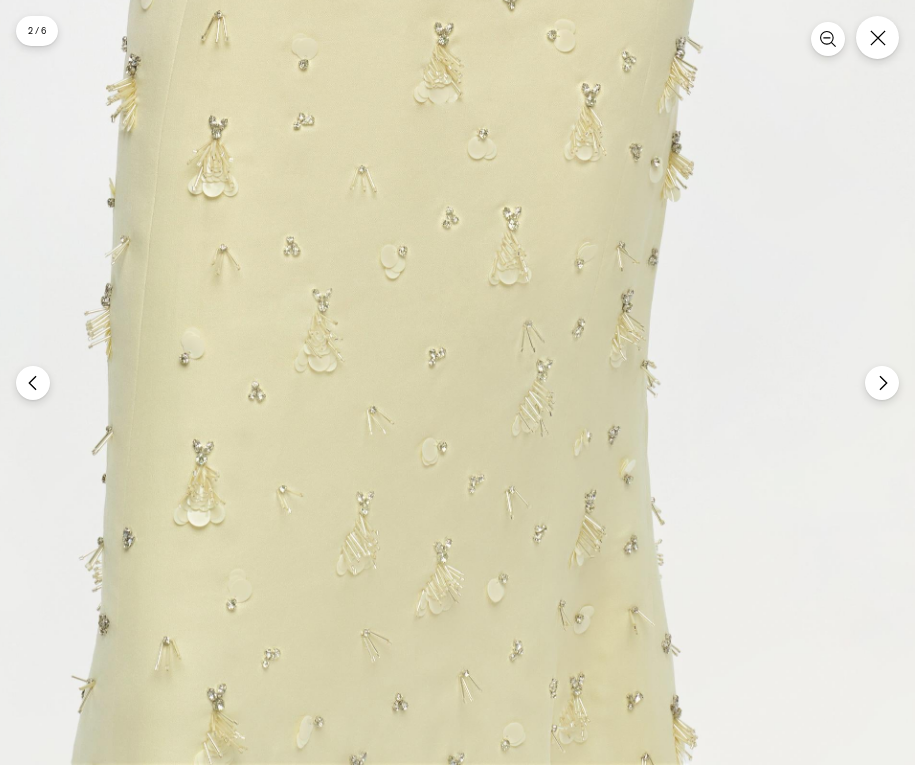 click at bounding box center [398, -383] 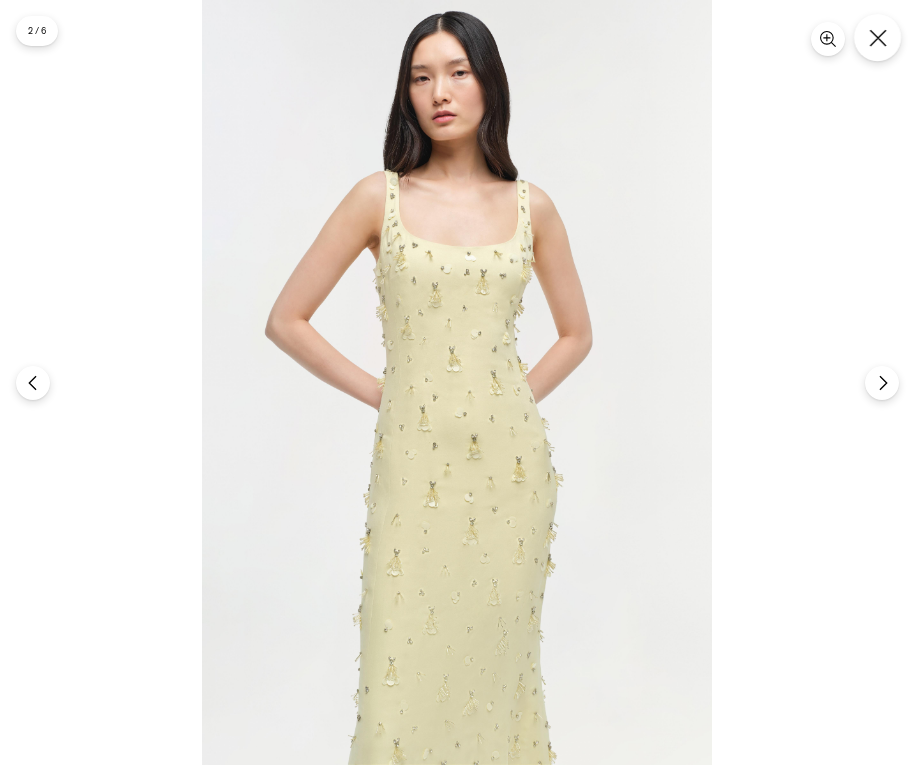 click 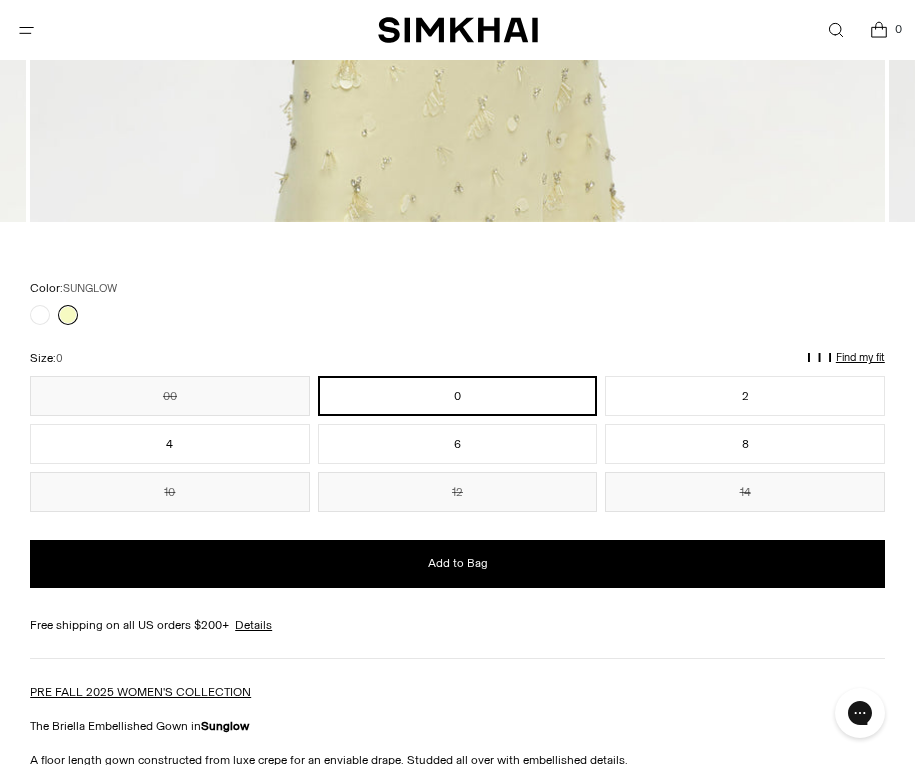 scroll, scrollTop: 1256, scrollLeft: 0, axis: vertical 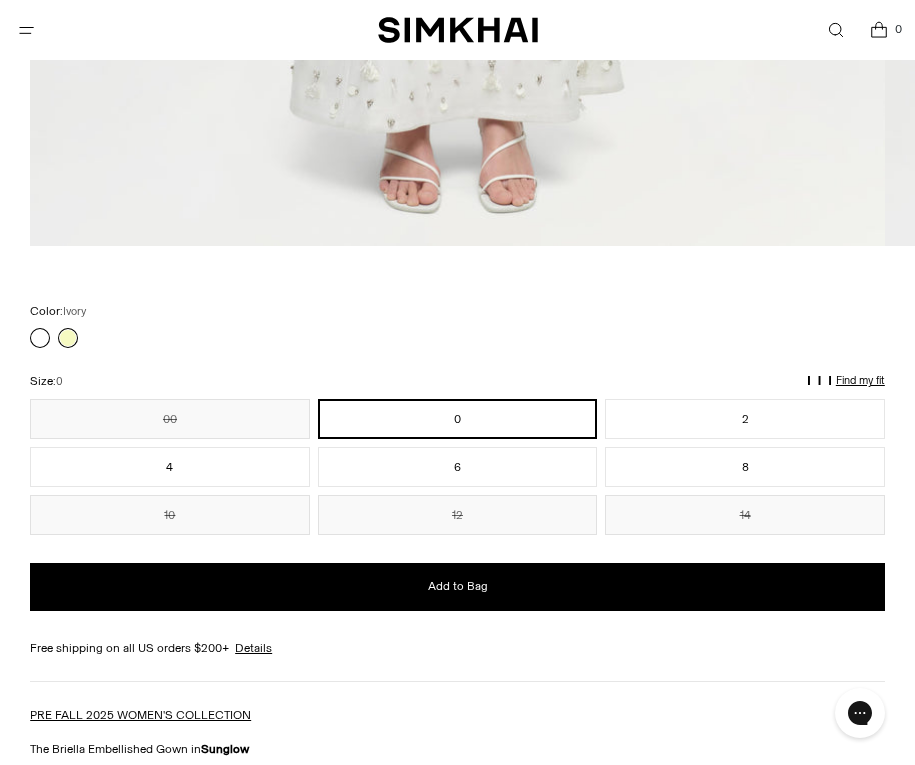 click at bounding box center [40, 338] 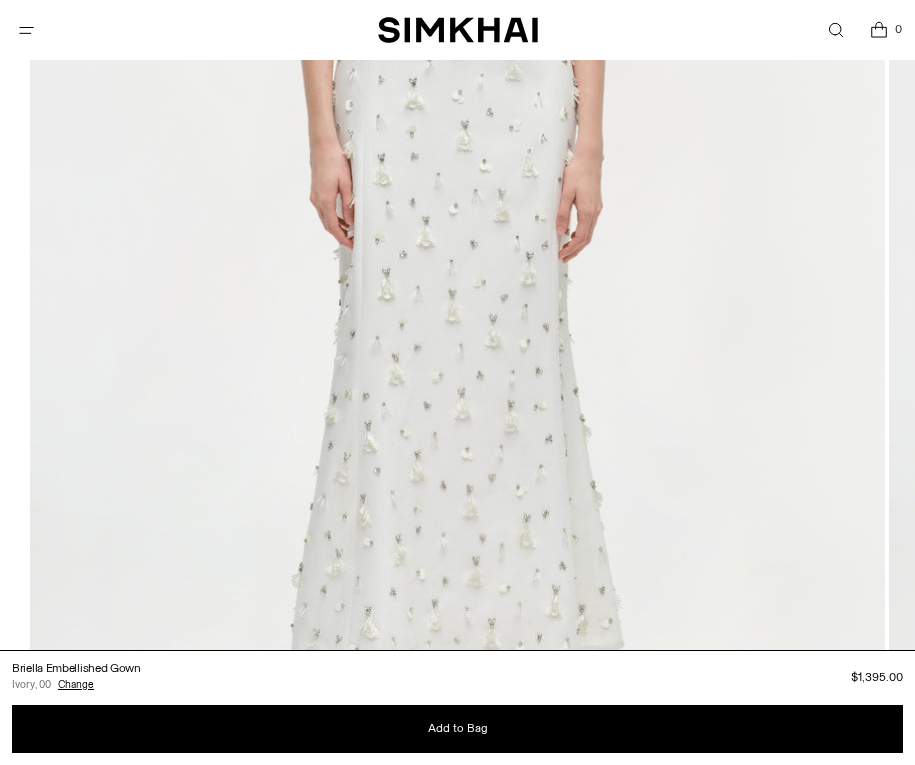 scroll, scrollTop: 904, scrollLeft: 0, axis: vertical 